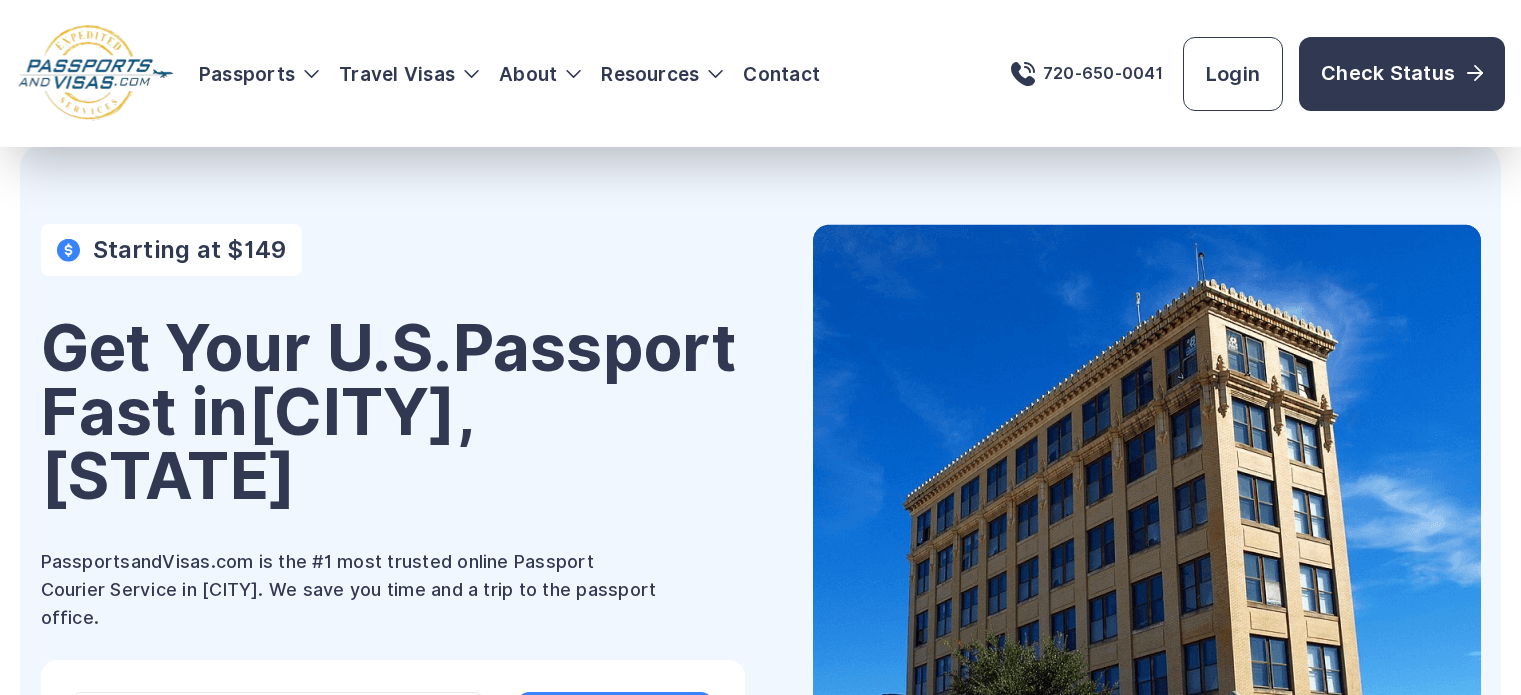scroll, scrollTop: 328, scrollLeft: 0, axis: vertical 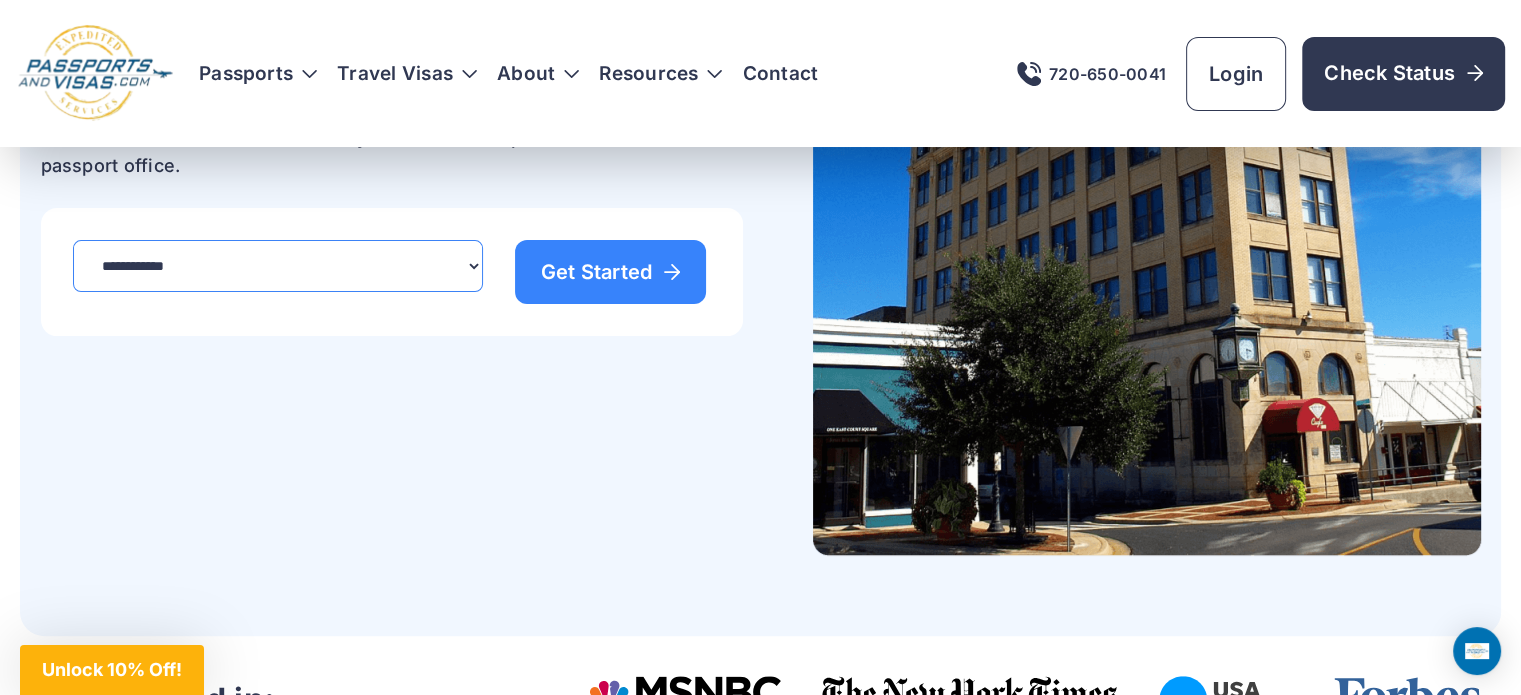 click on "**********" at bounding box center [278, 266] 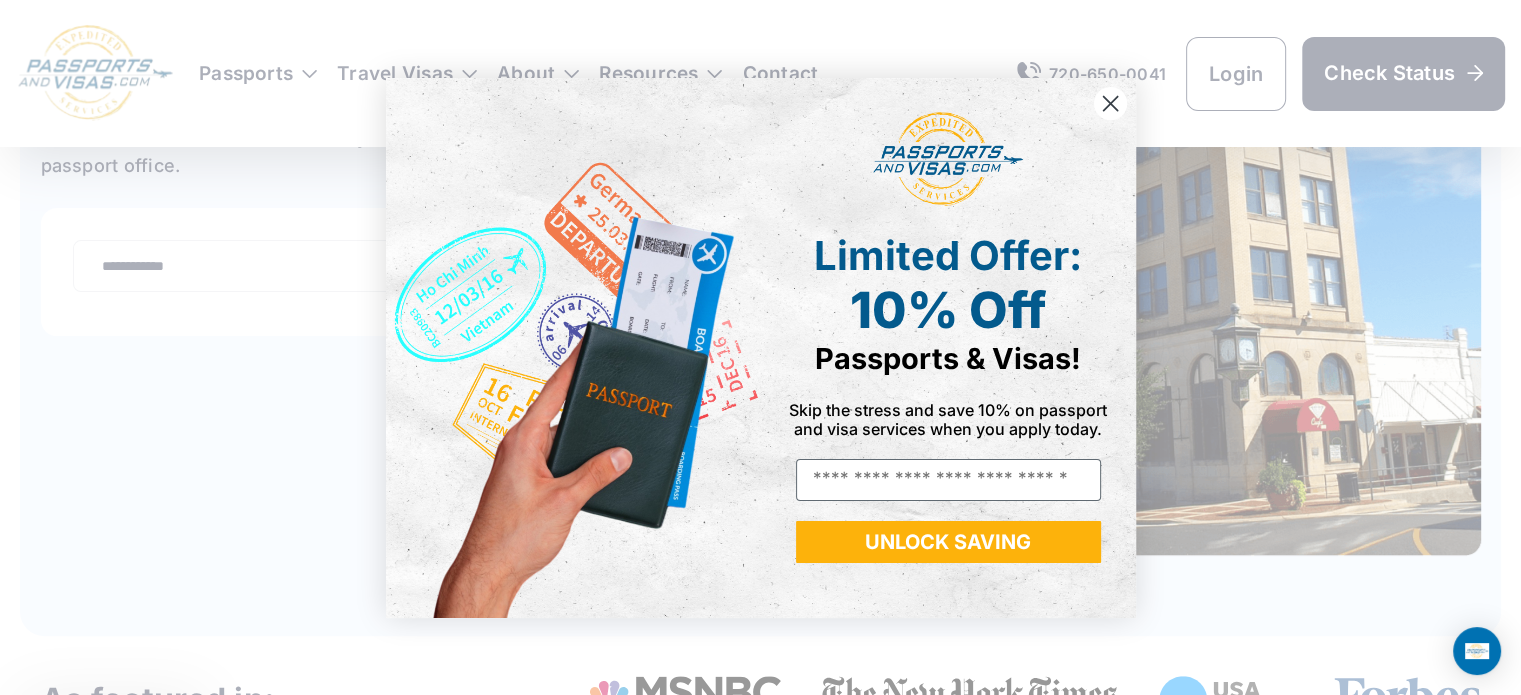 click on "Close dialog Limited Offer:
10% Off Passports & Visas! Skip the stress and save 10% on passport and visa services when you apply today. Email UNLOCK SAVING ******" at bounding box center [760, 347] 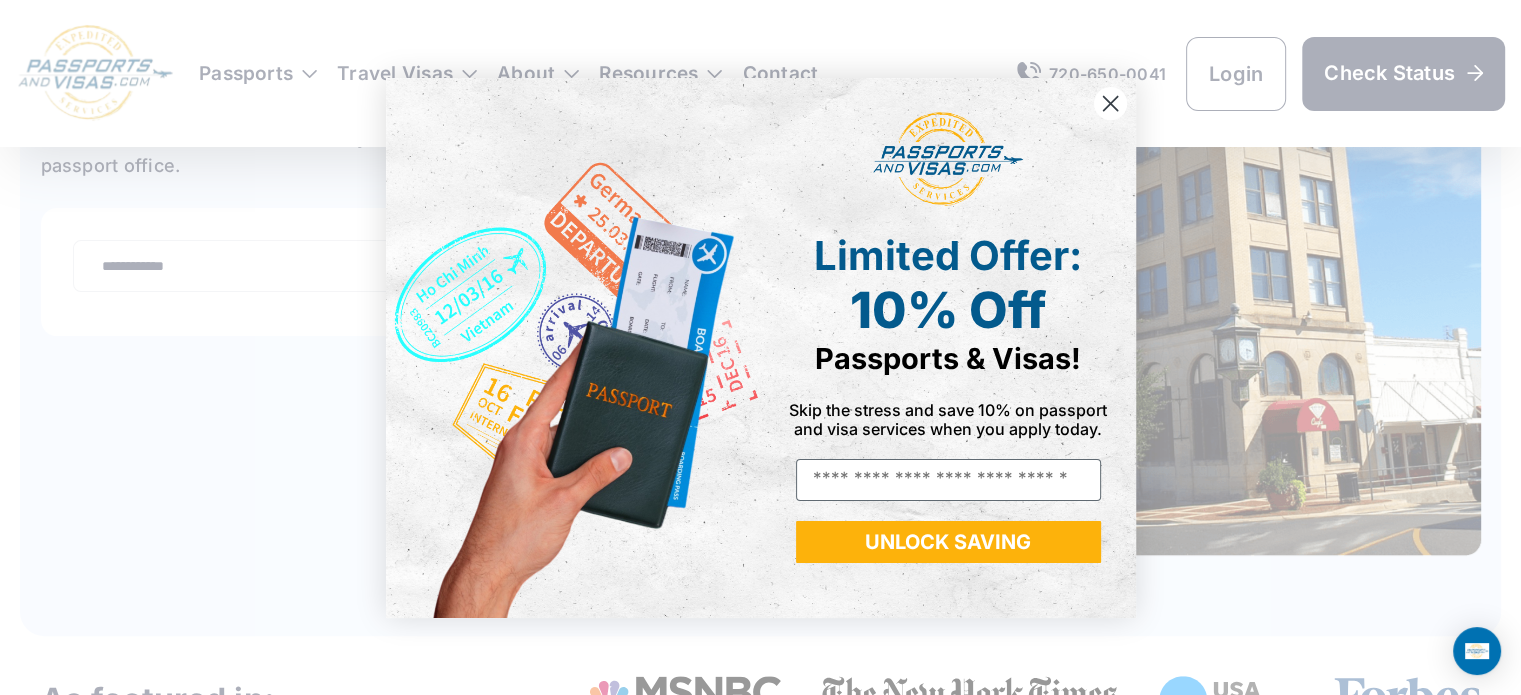 click at bounding box center (1109, 102) 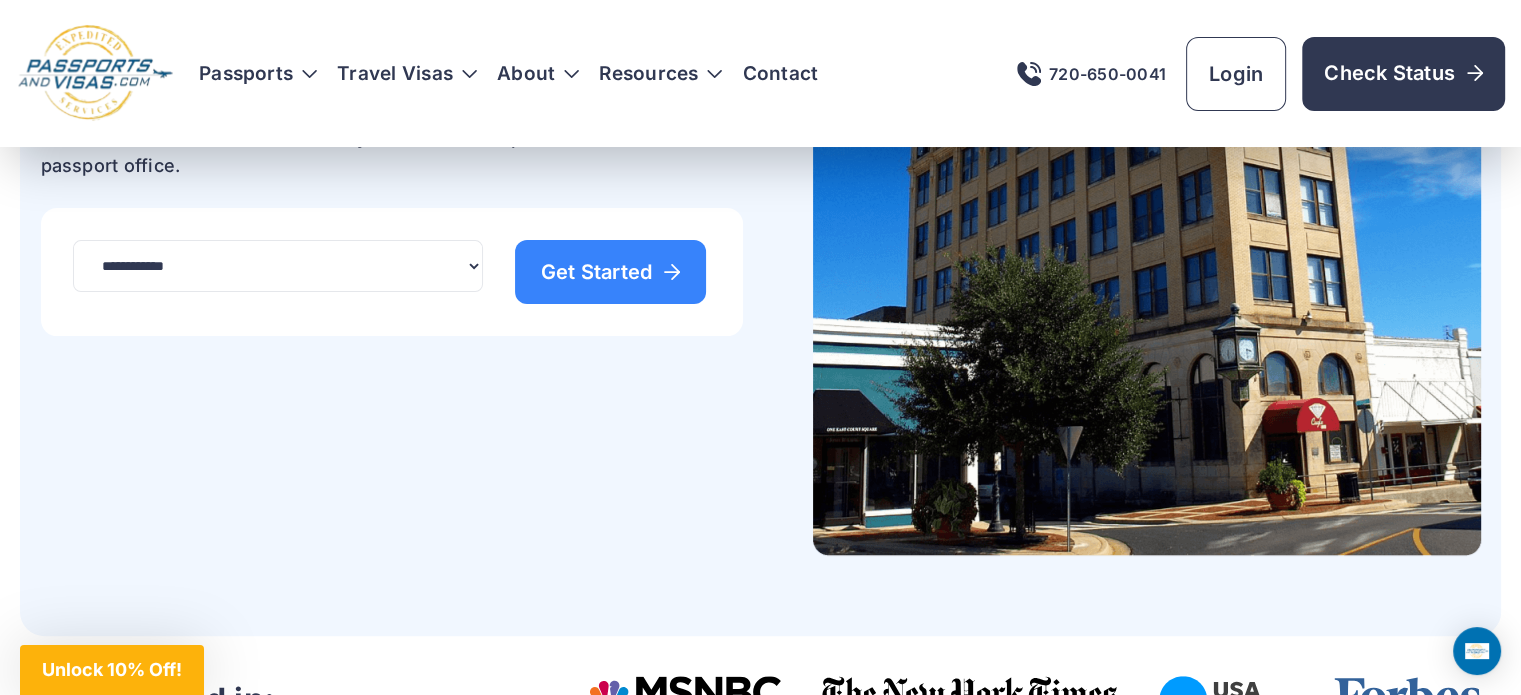 scroll, scrollTop: 0, scrollLeft: 0, axis: both 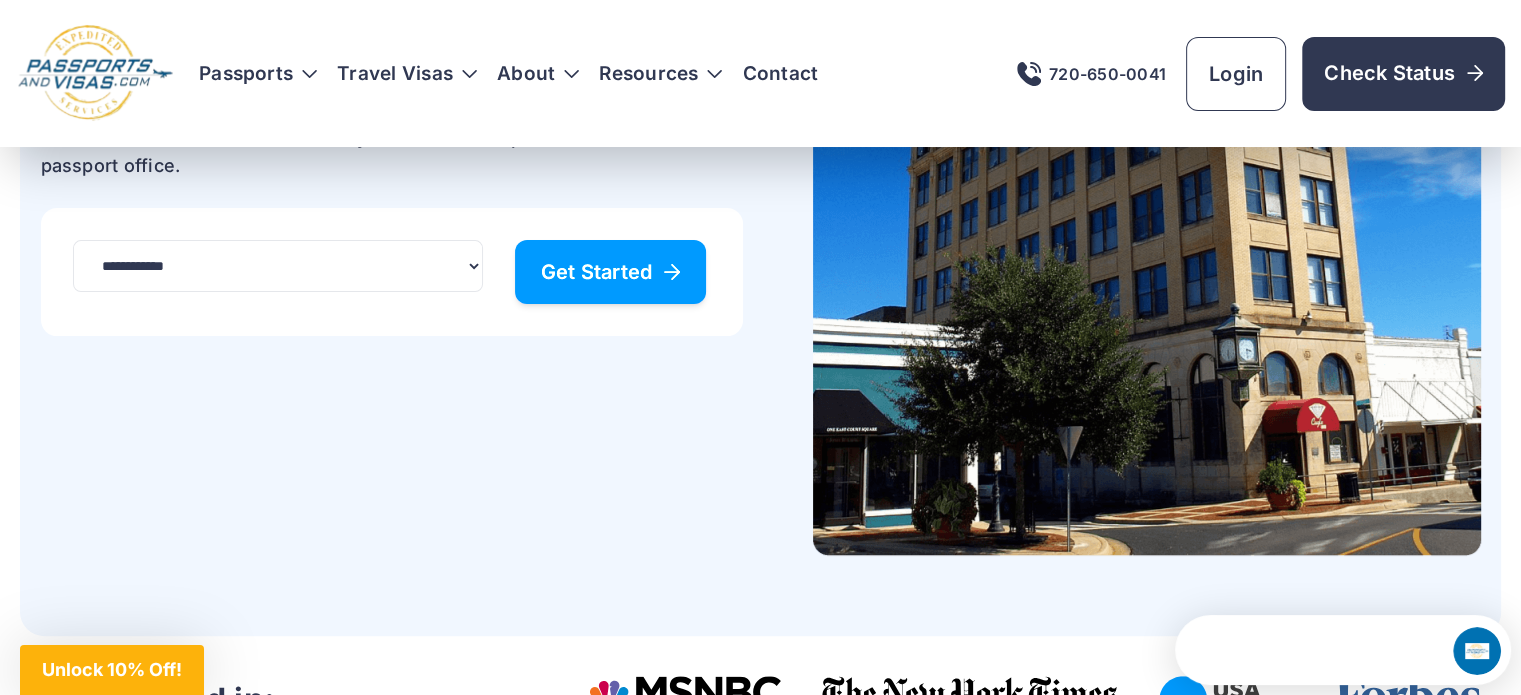 click on "Get Started" at bounding box center (611, 272) 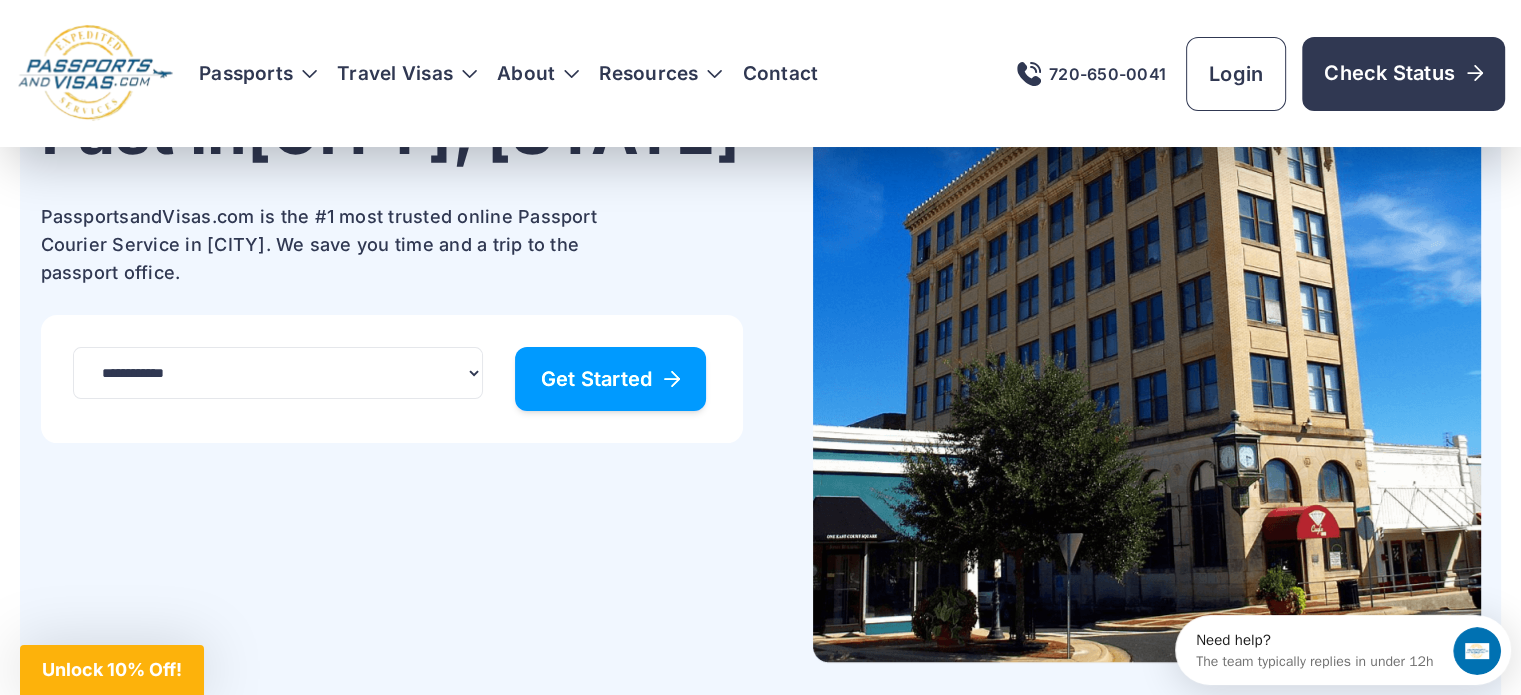 scroll, scrollTop: 0, scrollLeft: 0, axis: both 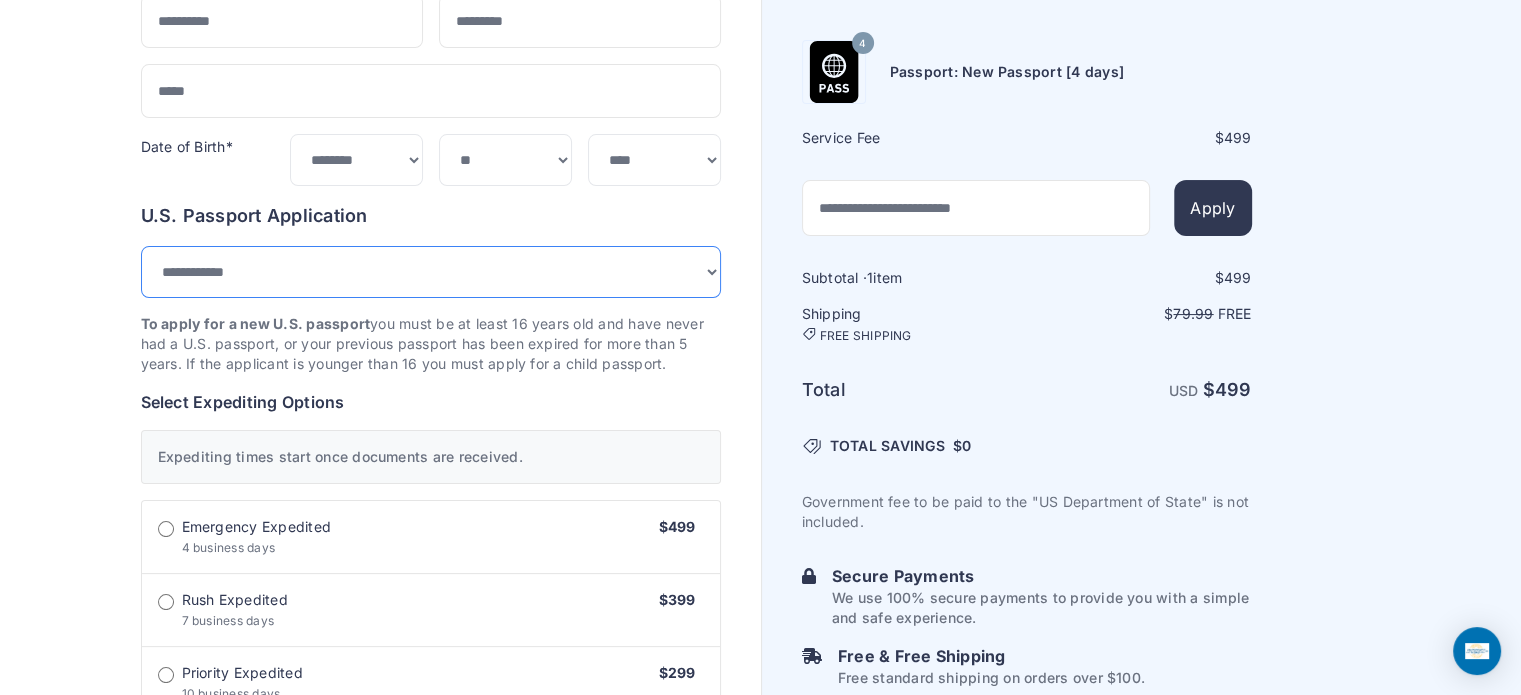 click on "**********" at bounding box center [431, 272] 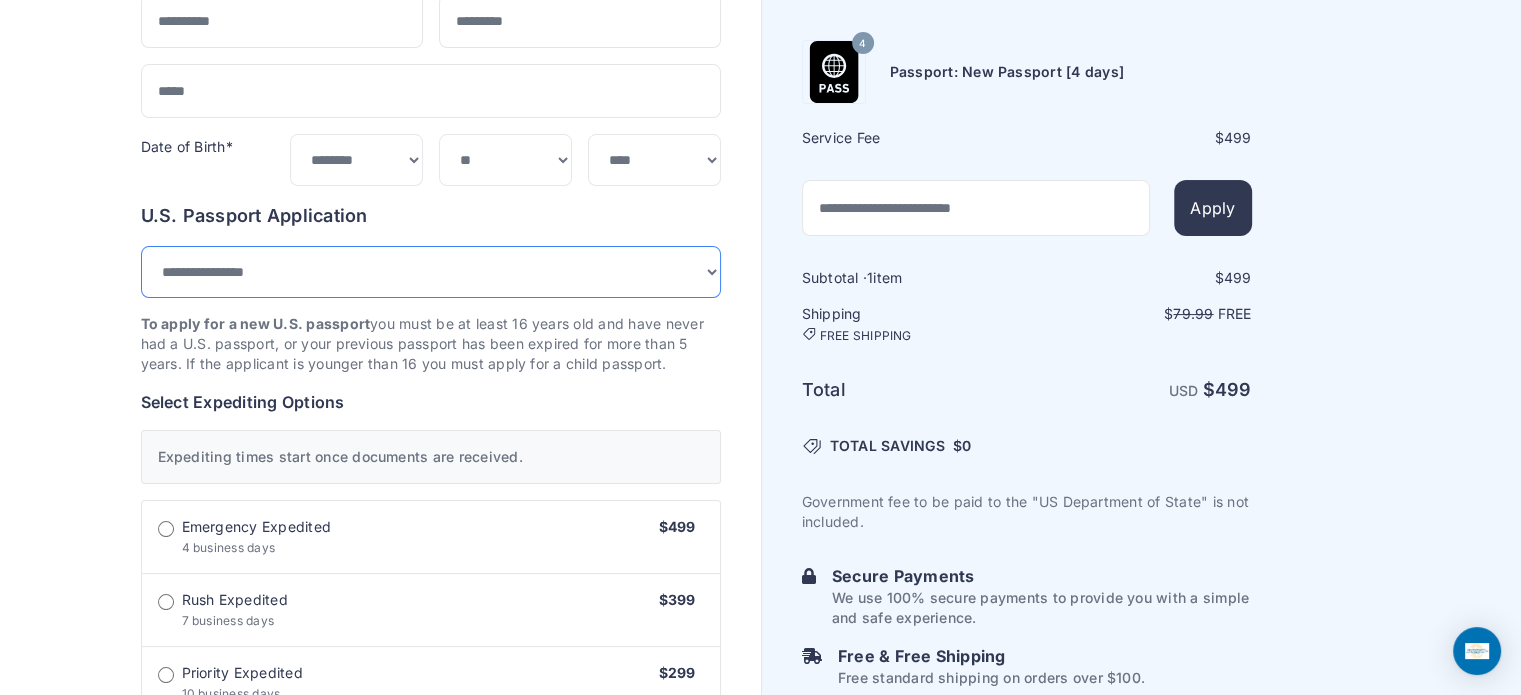 click on "**********" at bounding box center (431, 272) 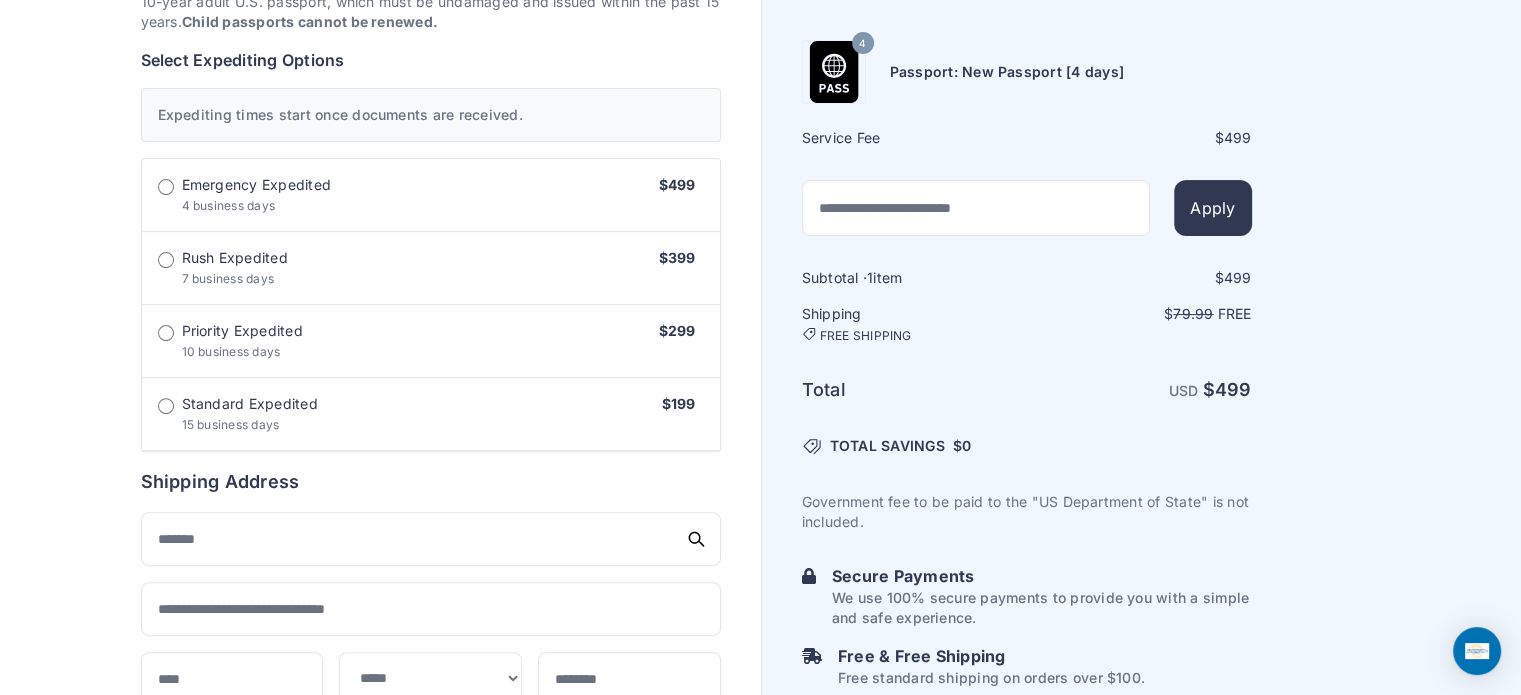 scroll, scrollTop: 605, scrollLeft: 0, axis: vertical 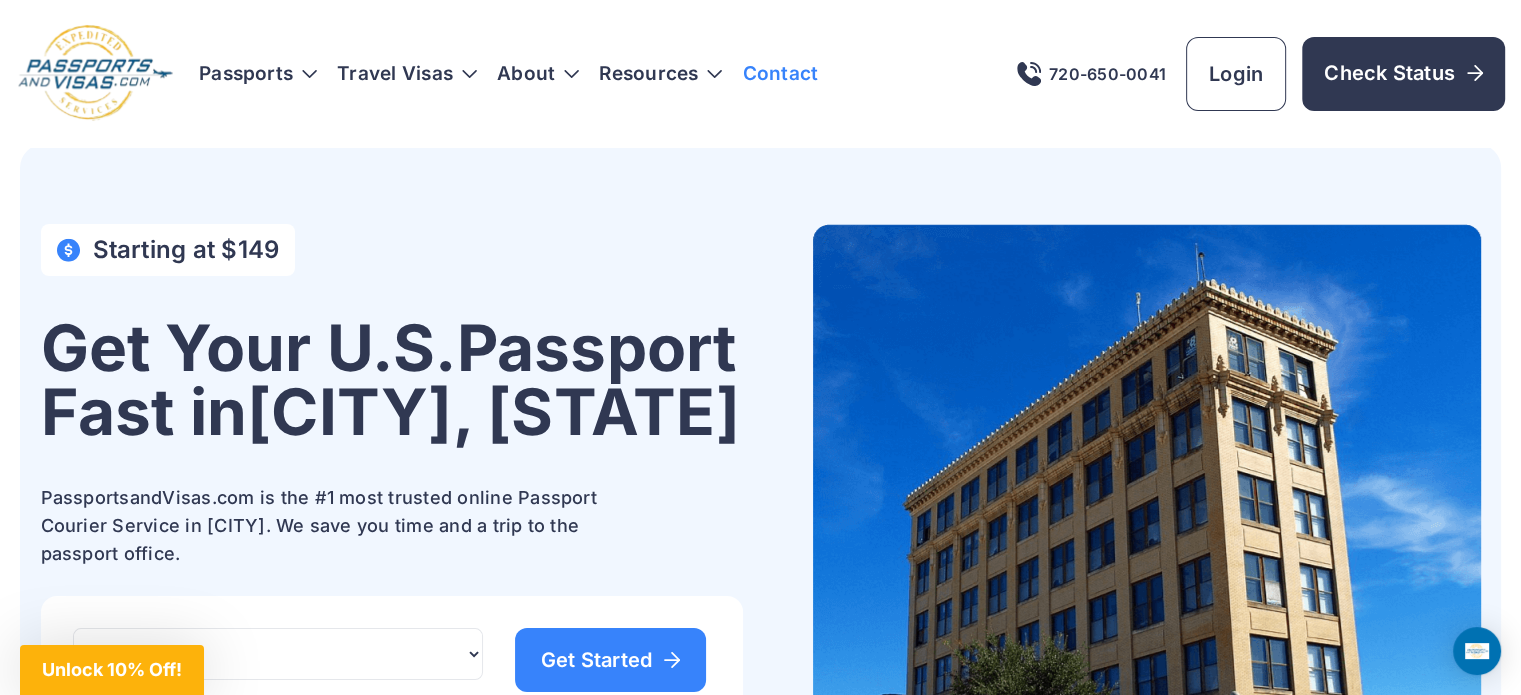 click on "Contact" at bounding box center (780, 74) 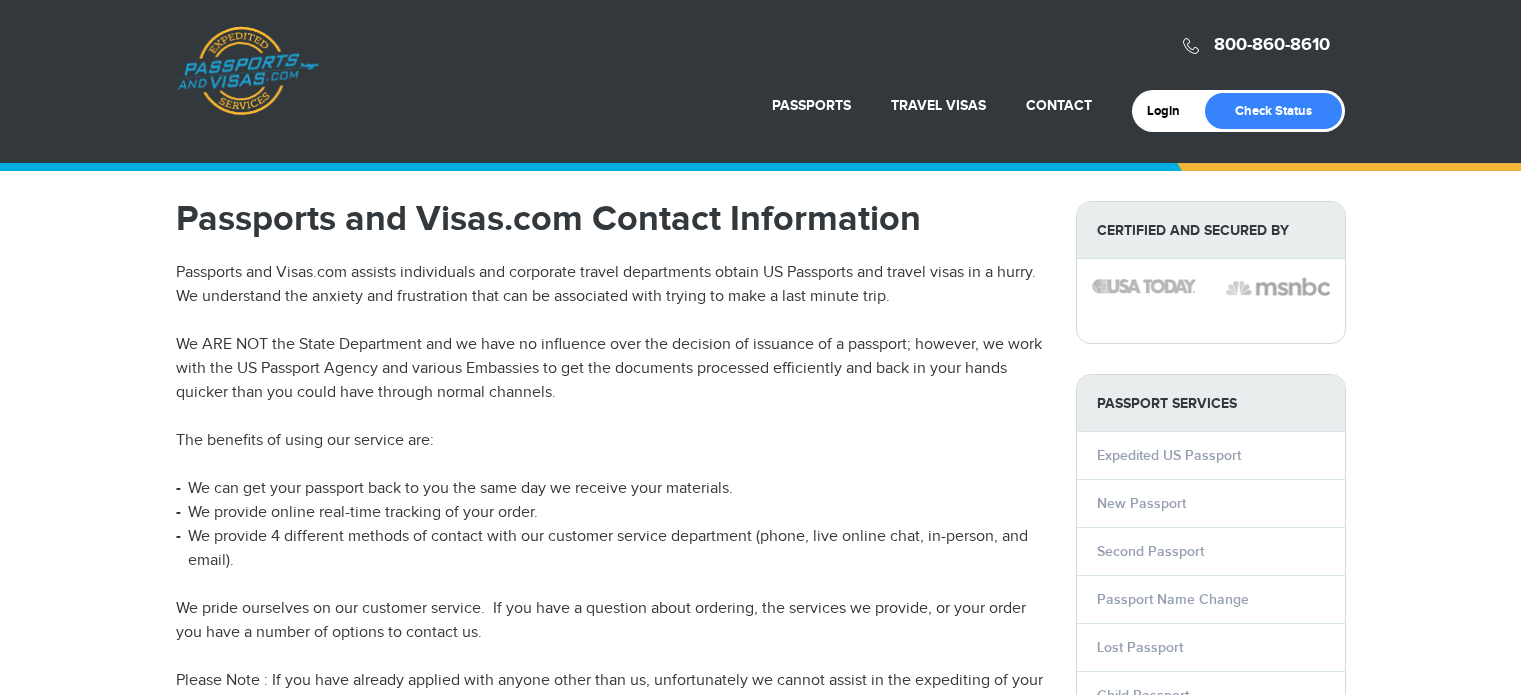 scroll, scrollTop: 0, scrollLeft: 0, axis: both 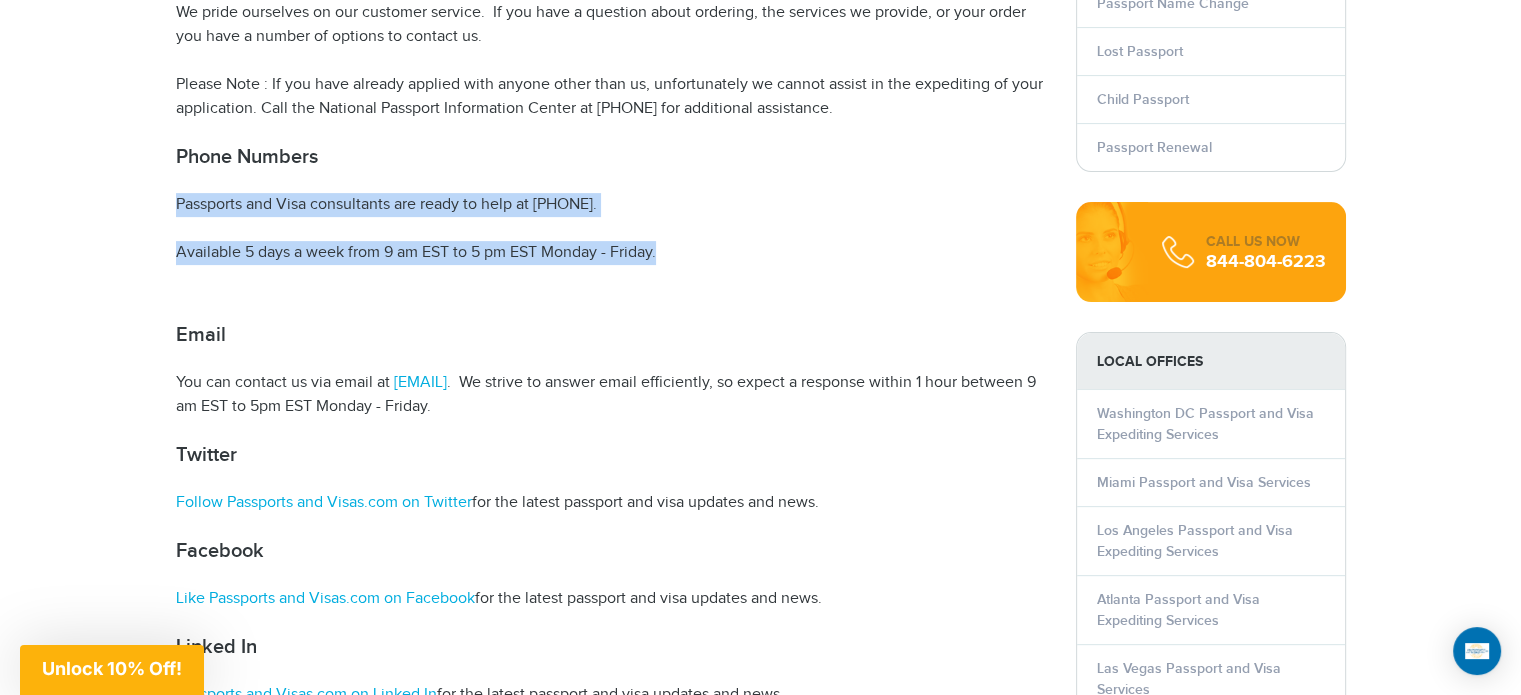 drag, startPoint x: 169, startPoint y: 197, endPoint x: 700, endPoint y: 227, distance: 531.8468 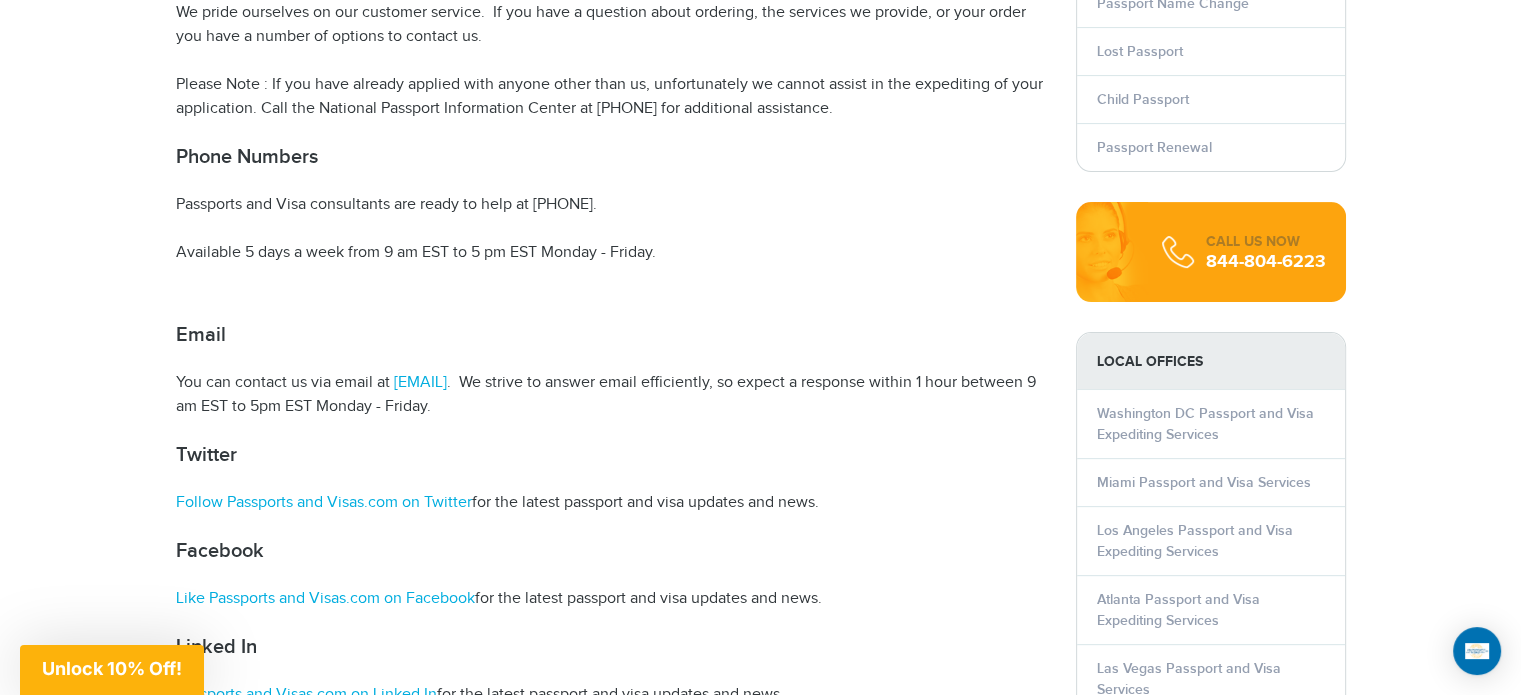 click on "Passports and Visas.com Contact Information
Passports and Visas.com assists individuals and corporate travel departments obtain US Passports and travel visas in a hurry. We understand the anxiety and frustration that can be associated with trying to make a last minute trip.
We ARE NOT the State Department and we have no influence over the decision of issuance of a passport; however, we work with the US Passport Agency and various Embassies to get the documents processed efficiently and back in your hands quicker than you could have through normal channels.
The benefits of using our service are:
We can get your passport back to you the same day we receive your materials.
We provide online real-time tracking of your order.
We provide 4 different methods of contact with our customer service department (phone, live online chat, in-person, and email).
Phone Numbers
Passports and Visa consultants are ready to help at [PHONE].
Email" at bounding box center (611, 252) 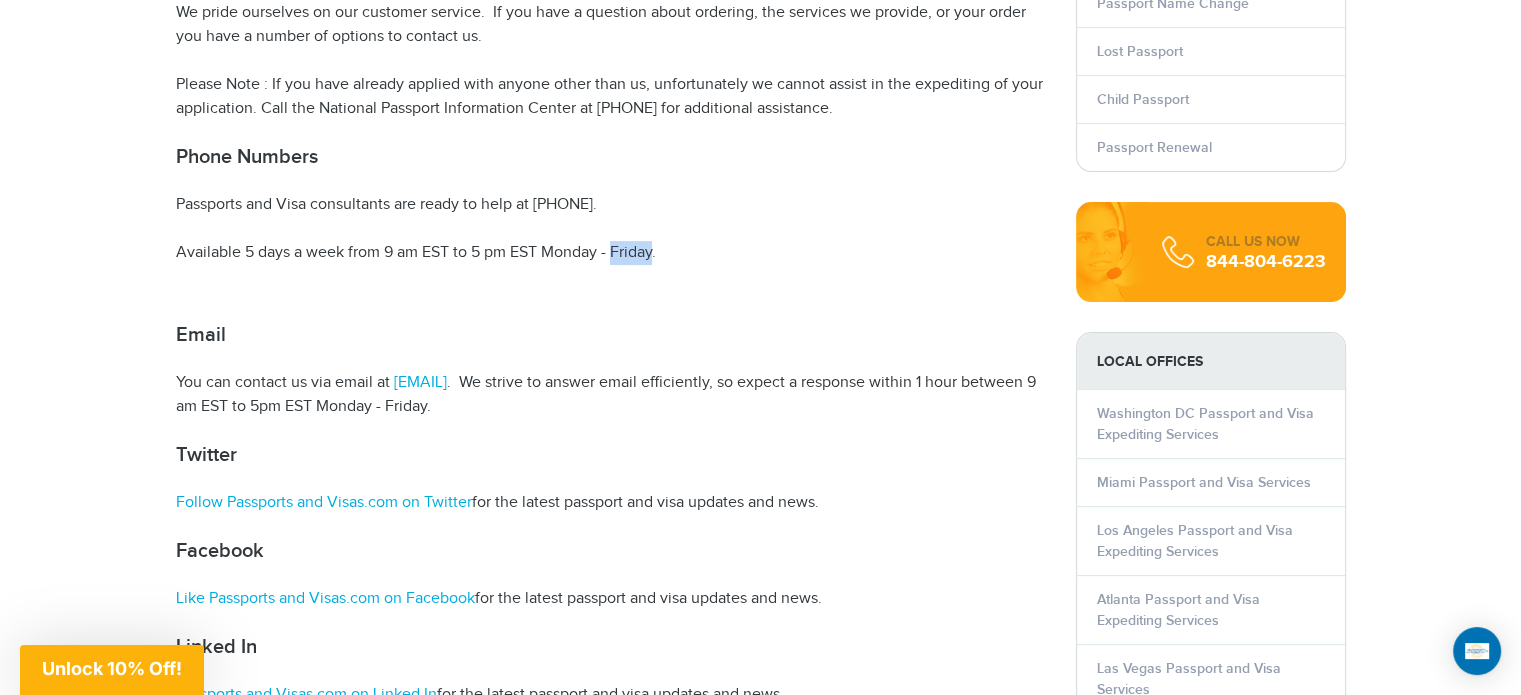 click on "Available 5 days a week from 9 am EST to 5 pm EST Monday - Friday." at bounding box center [611, 253] 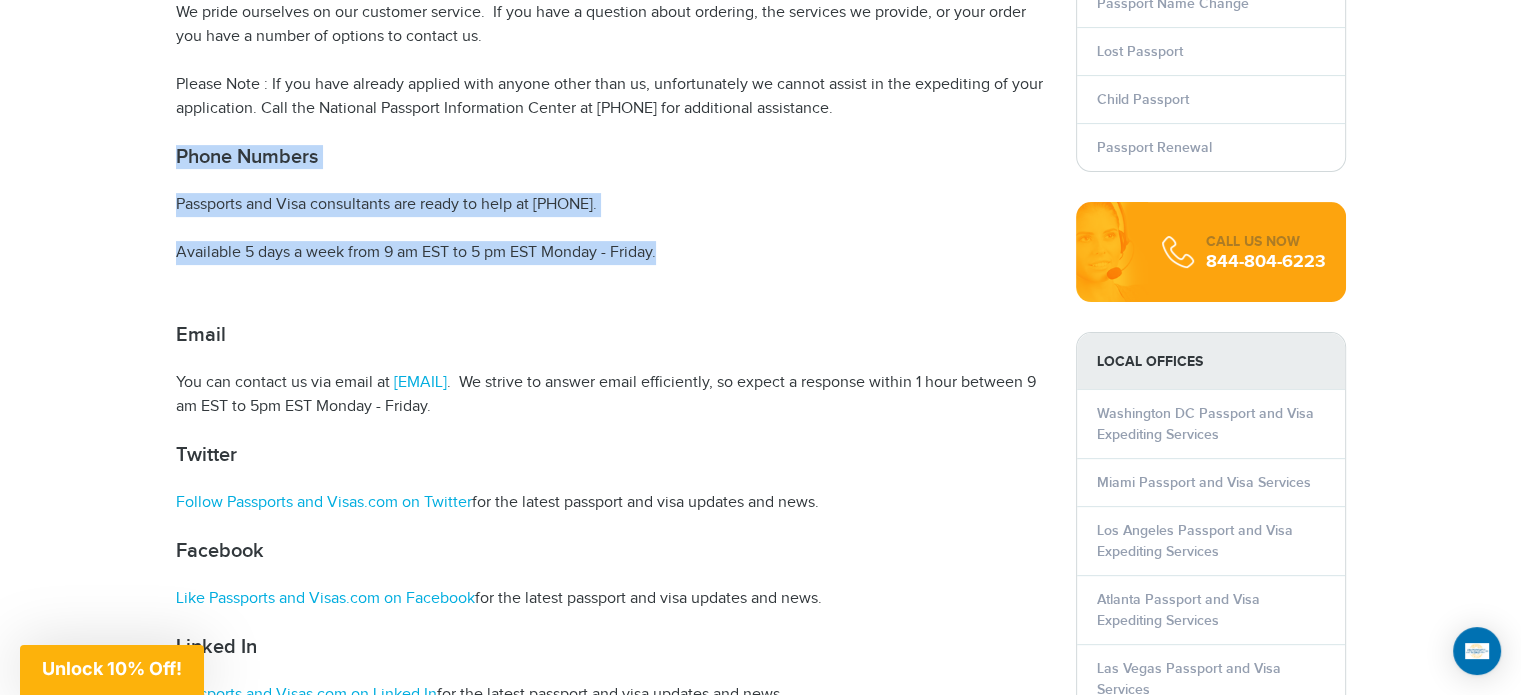 drag, startPoint x: 671, startPoint y: 248, endPoint x: 103, endPoint y: 161, distance: 574.6242 